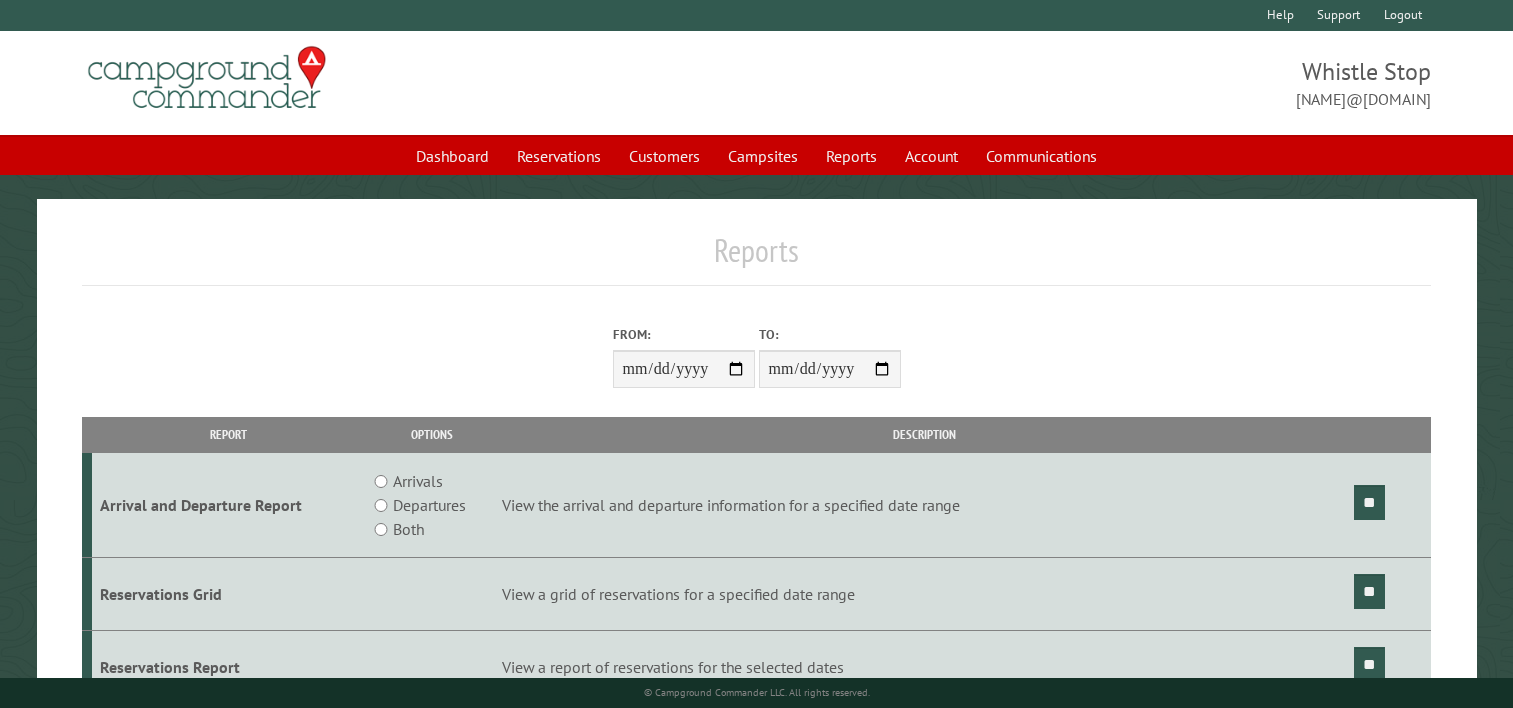 scroll, scrollTop: 100, scrollLeft: 0, axis: vertical 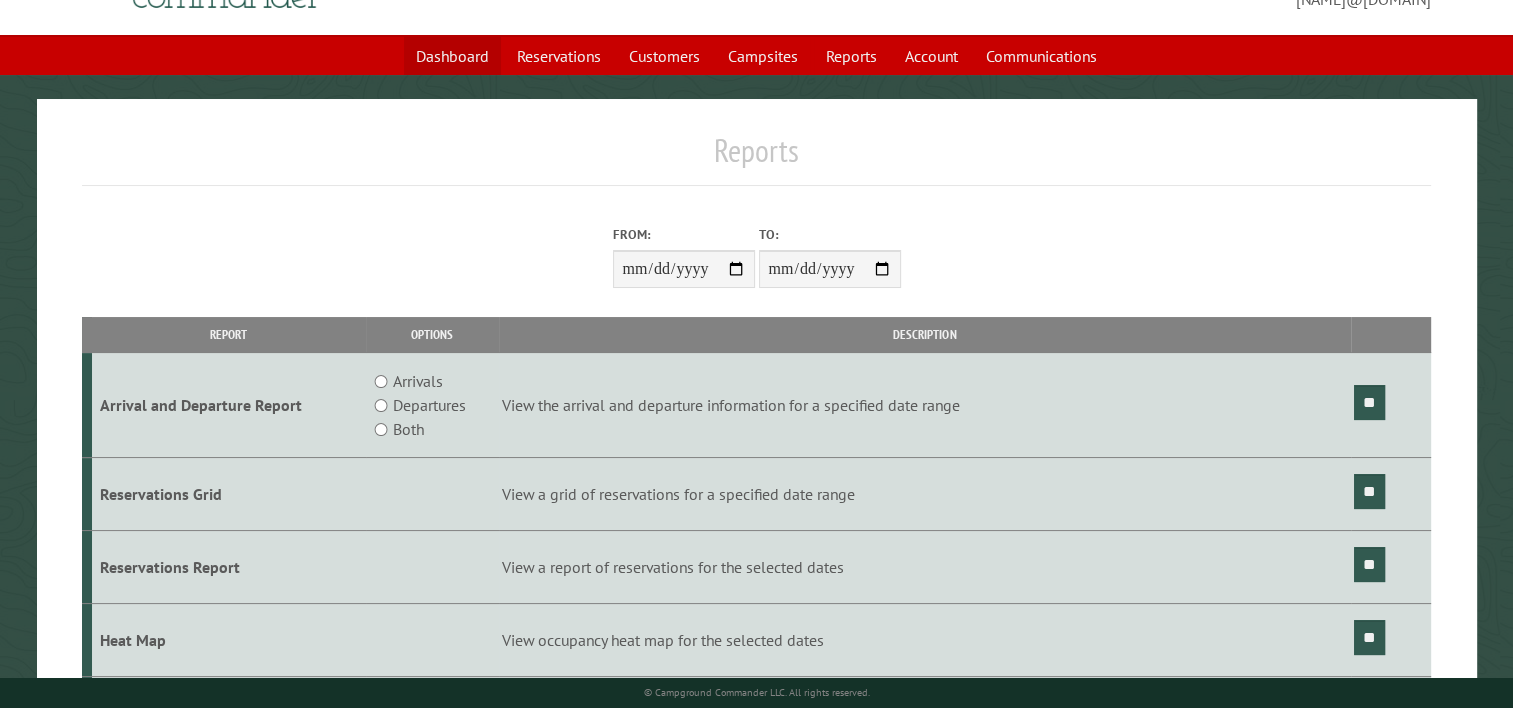 click on "Dashboard" at bounding box center (452, 56) 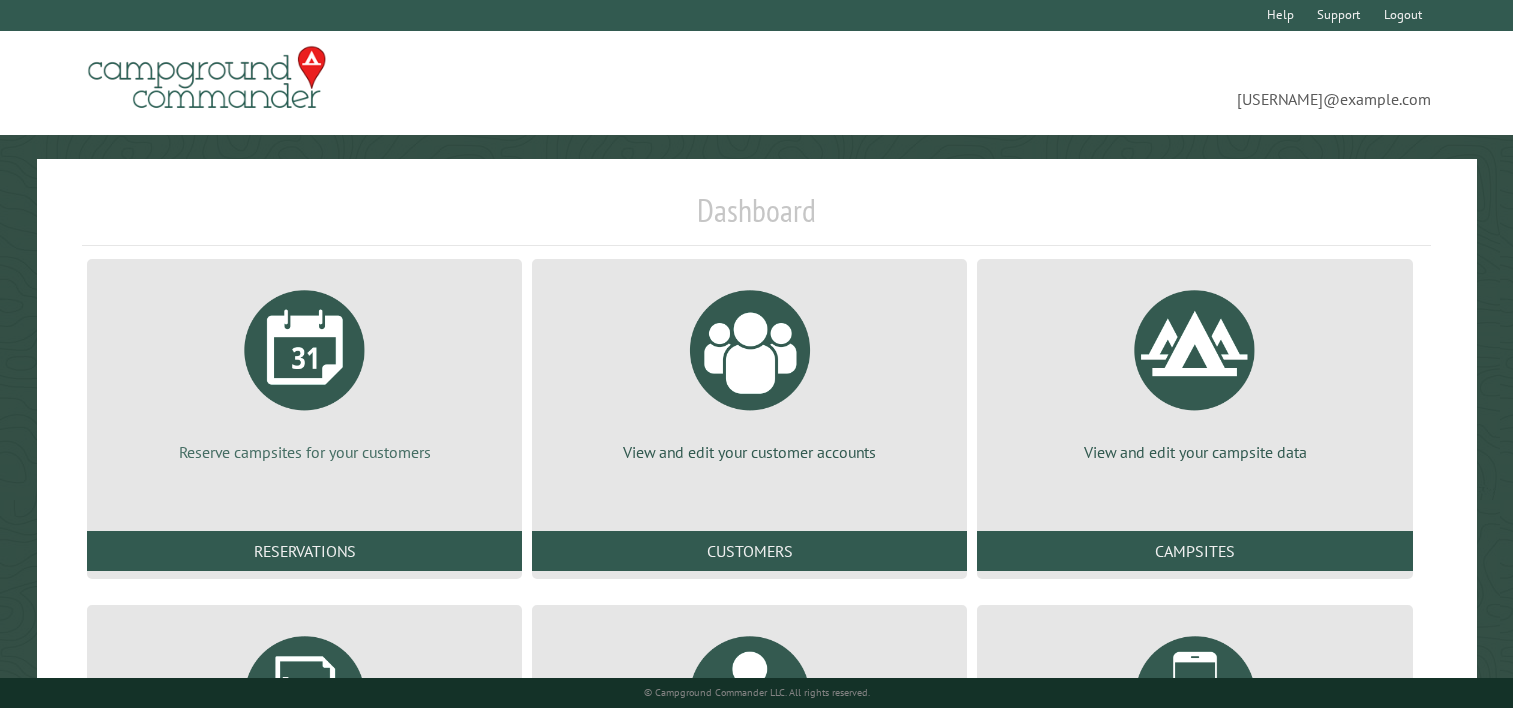 scroll, scrollTop: 0, scrollLeft: 0, axis: both 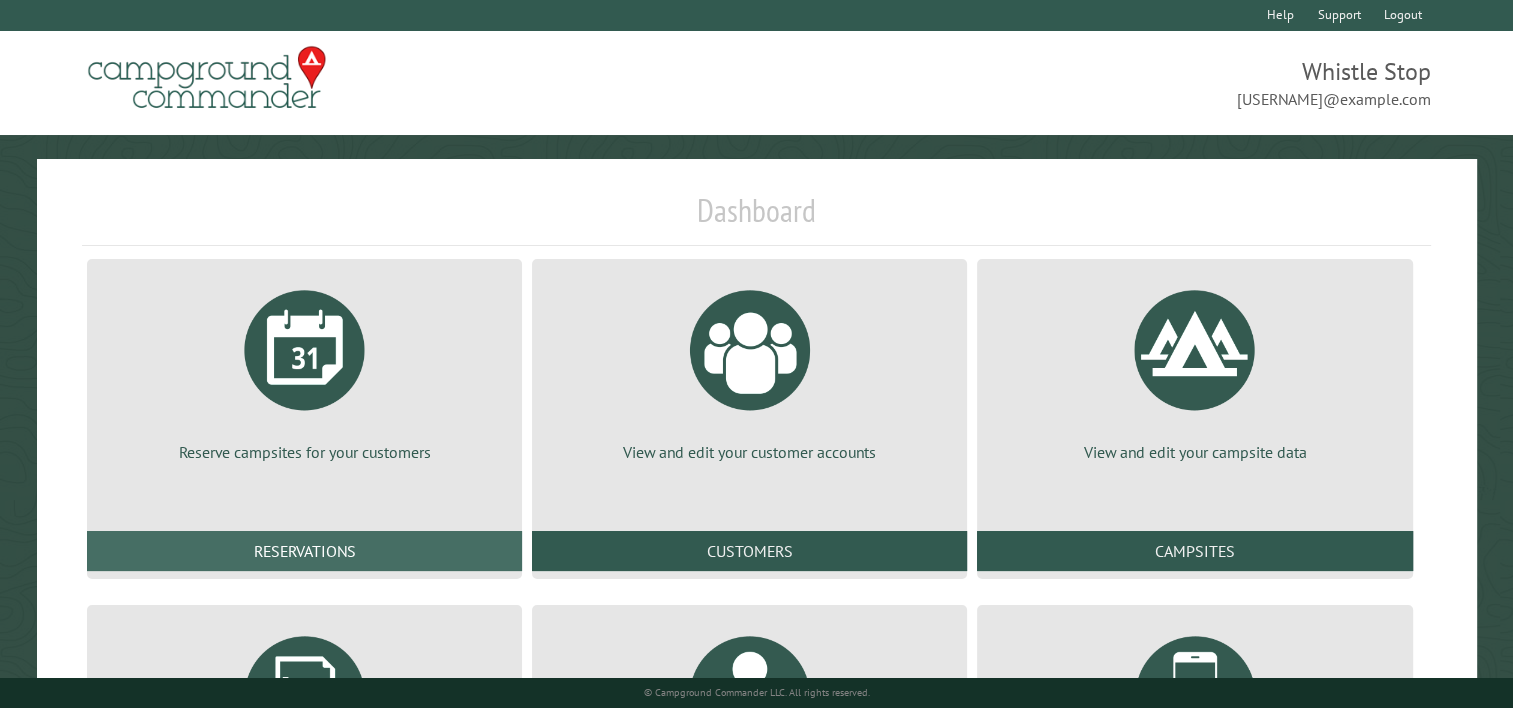 click on "Reservations" at bounding box center [304, 551] 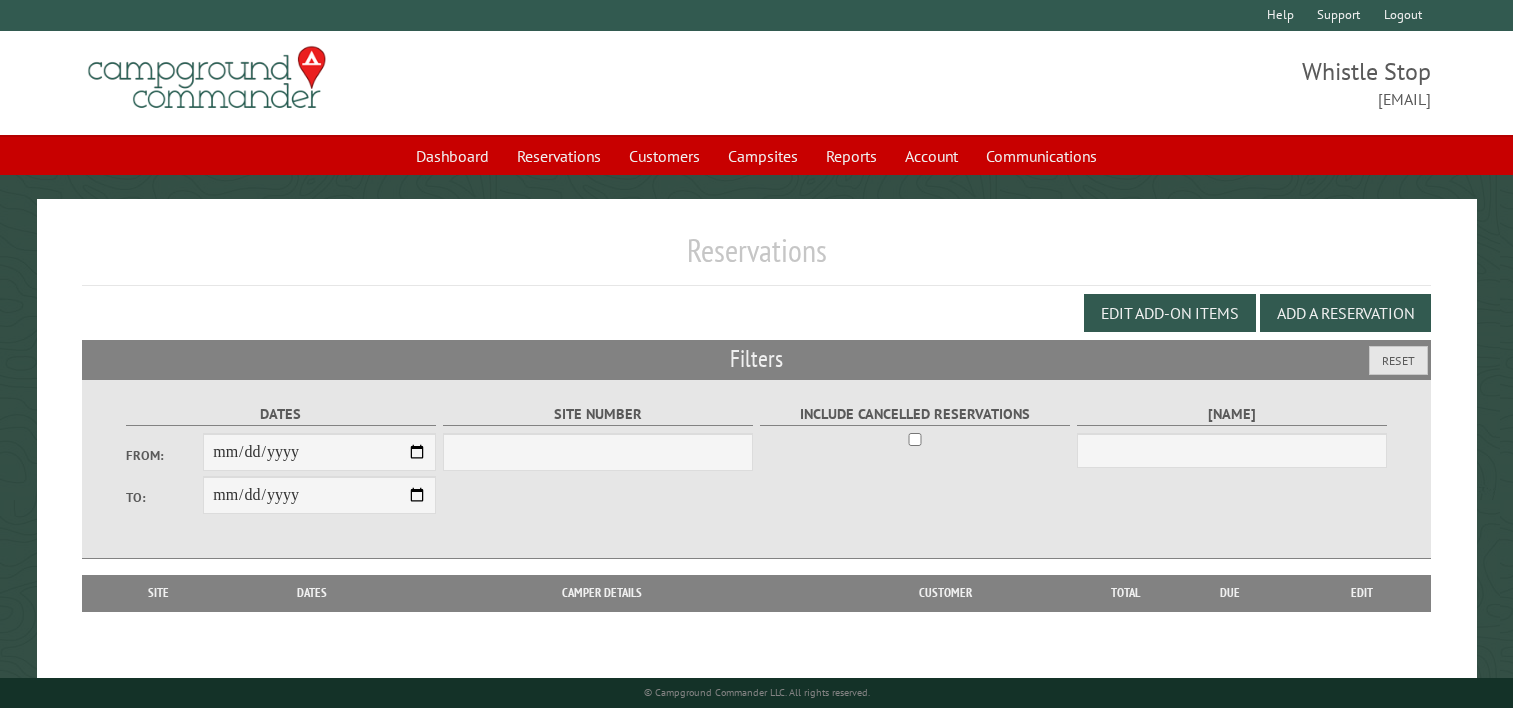 scroll, scrollTop: 0, scrollLeft: 0, axis: both 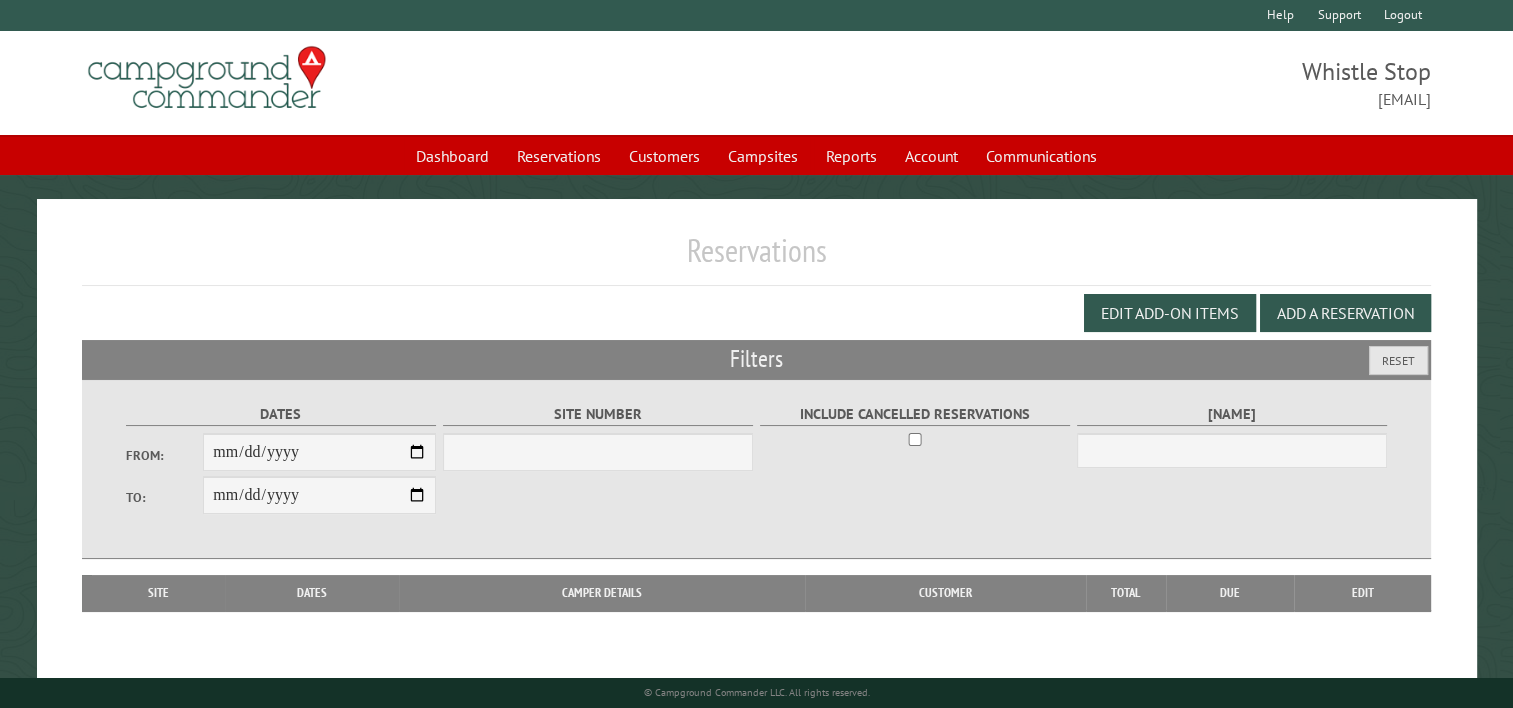 select on "***" 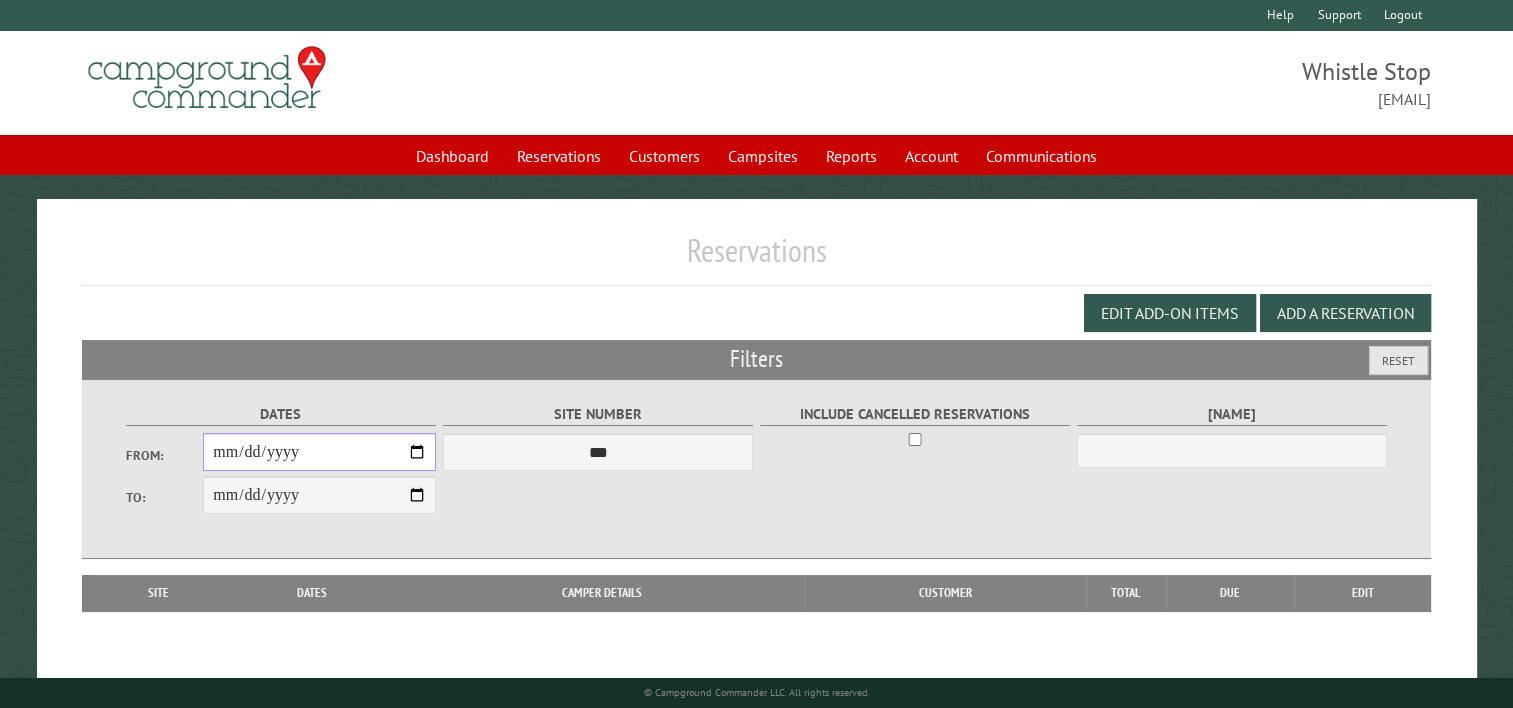 click on "From:" at bounding box center (319, 452) 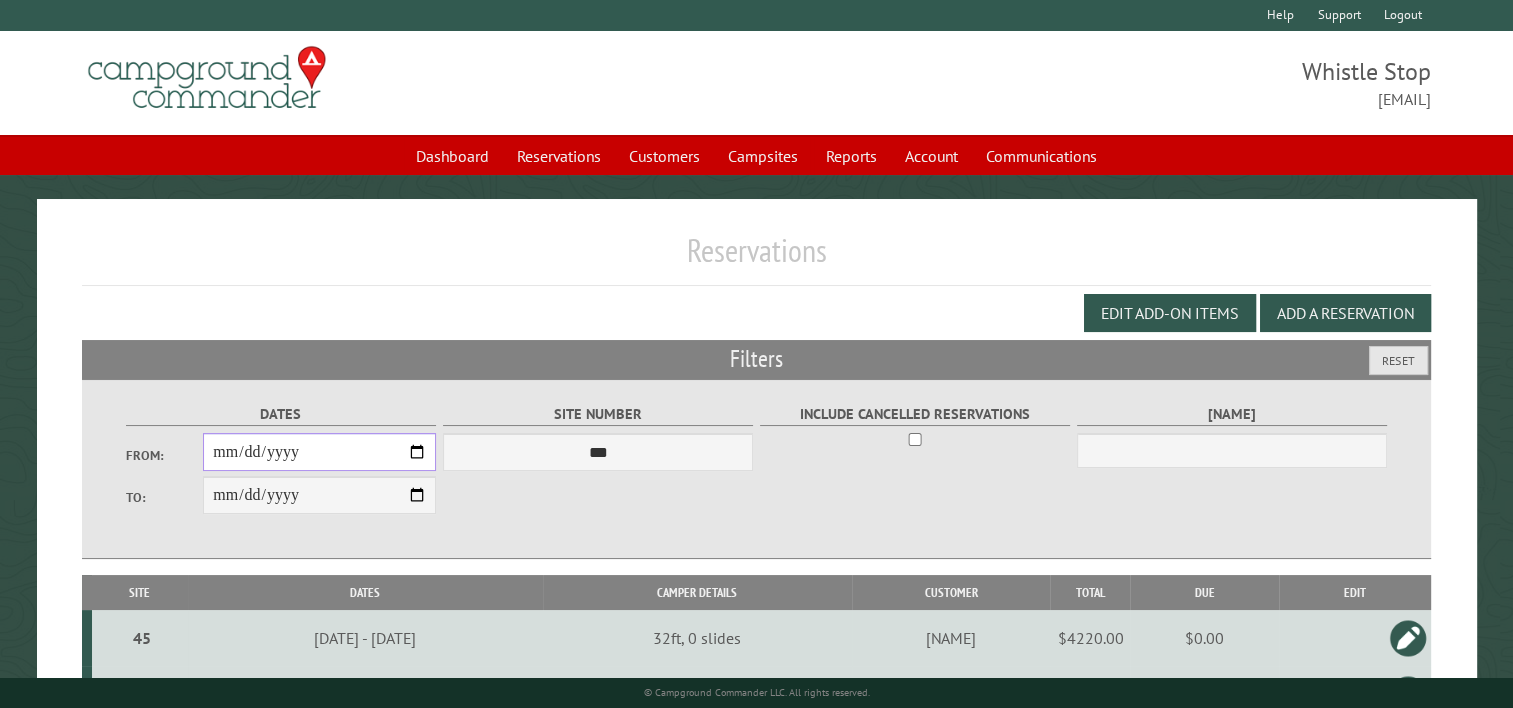 type on "**********" 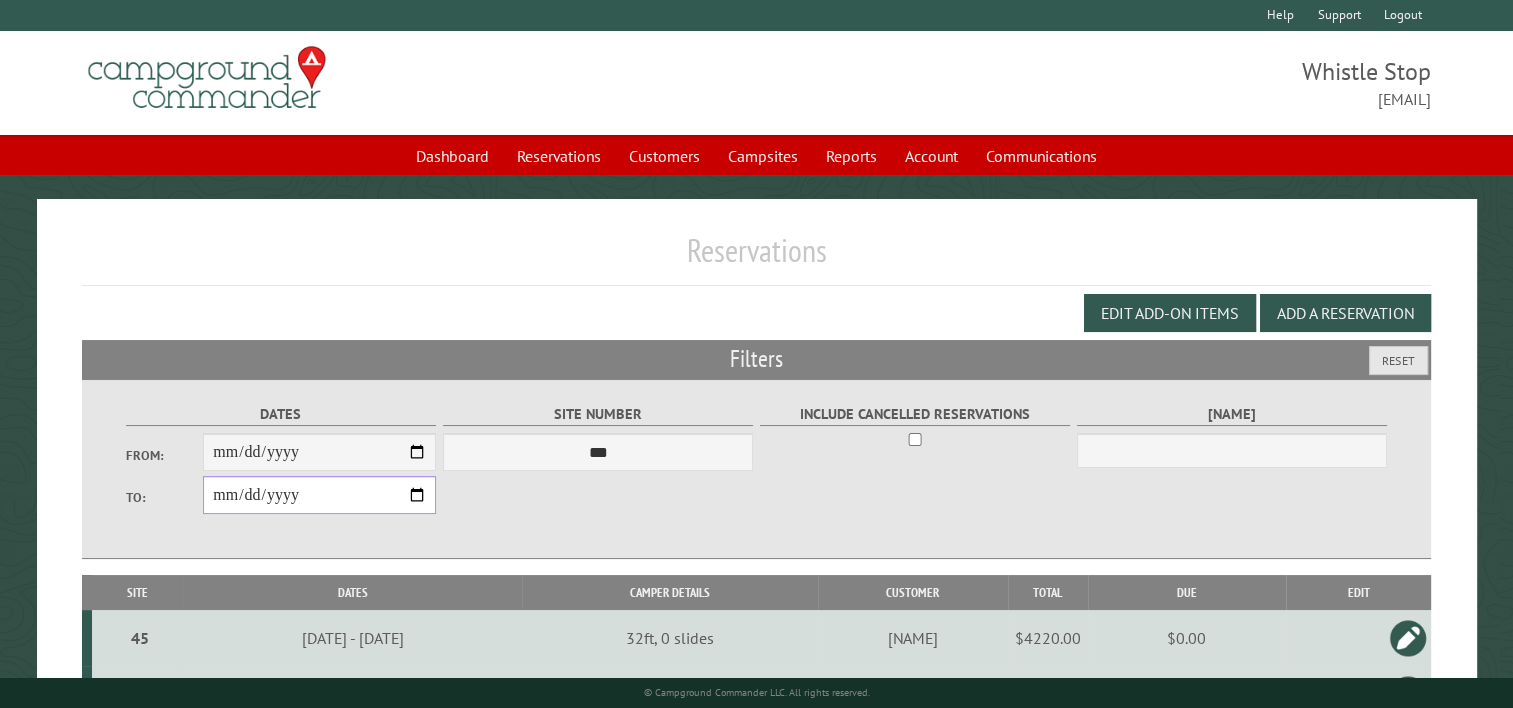 click on "**********" at bounding box center [319, 495] 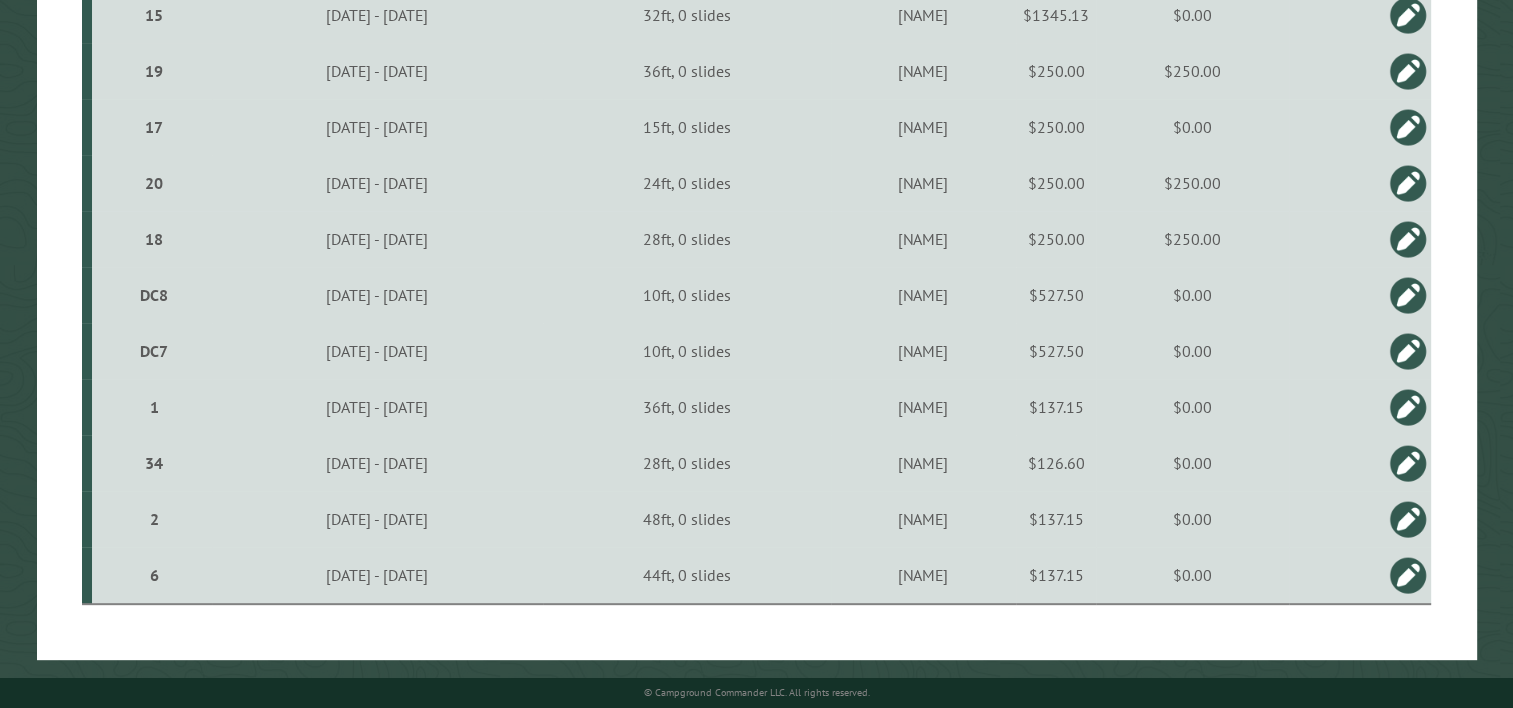 scroll, scrollTop: 737, scrollLeft: 0, axis: vertical 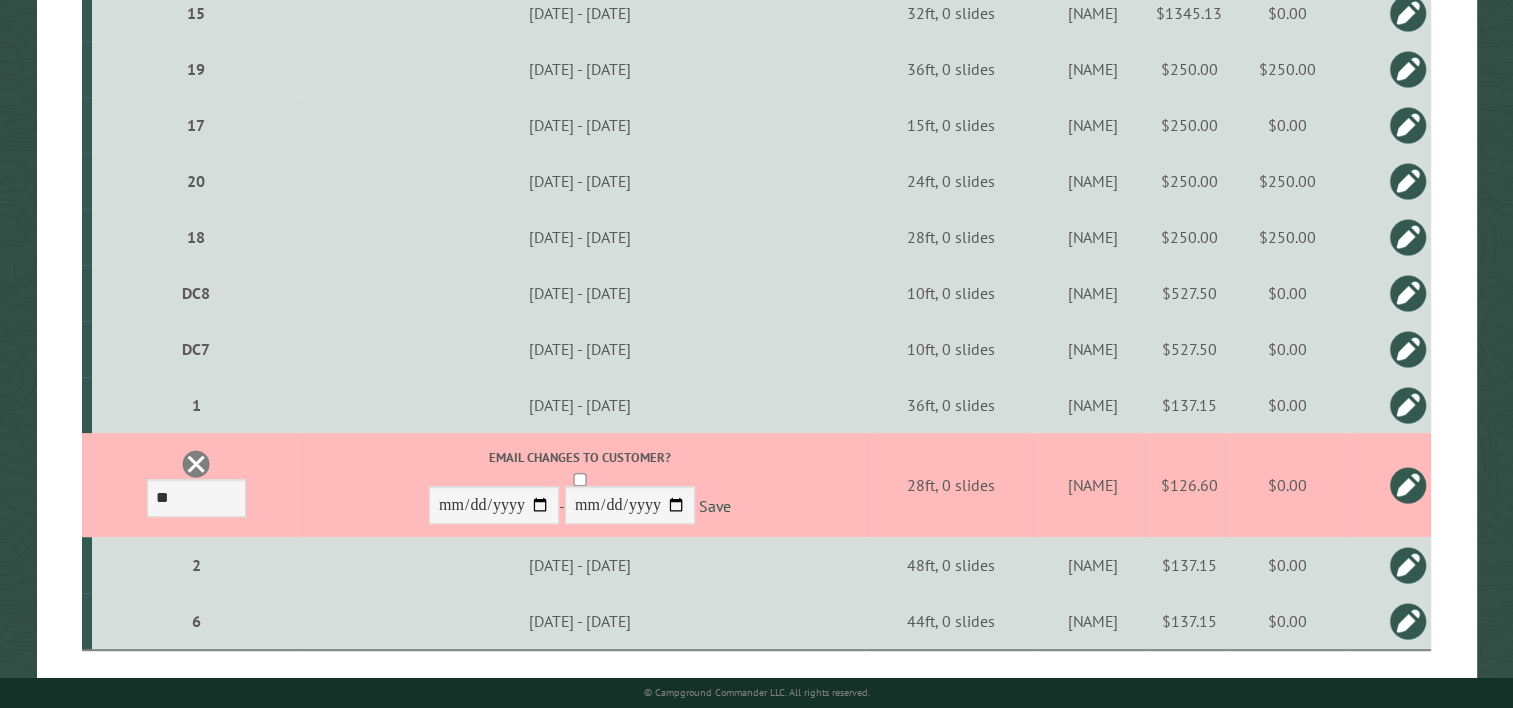 drag, startPoint x: 1029, startPoint y: 487, endPoint x: 1084, endPoint y: 492, distance: 55.226807 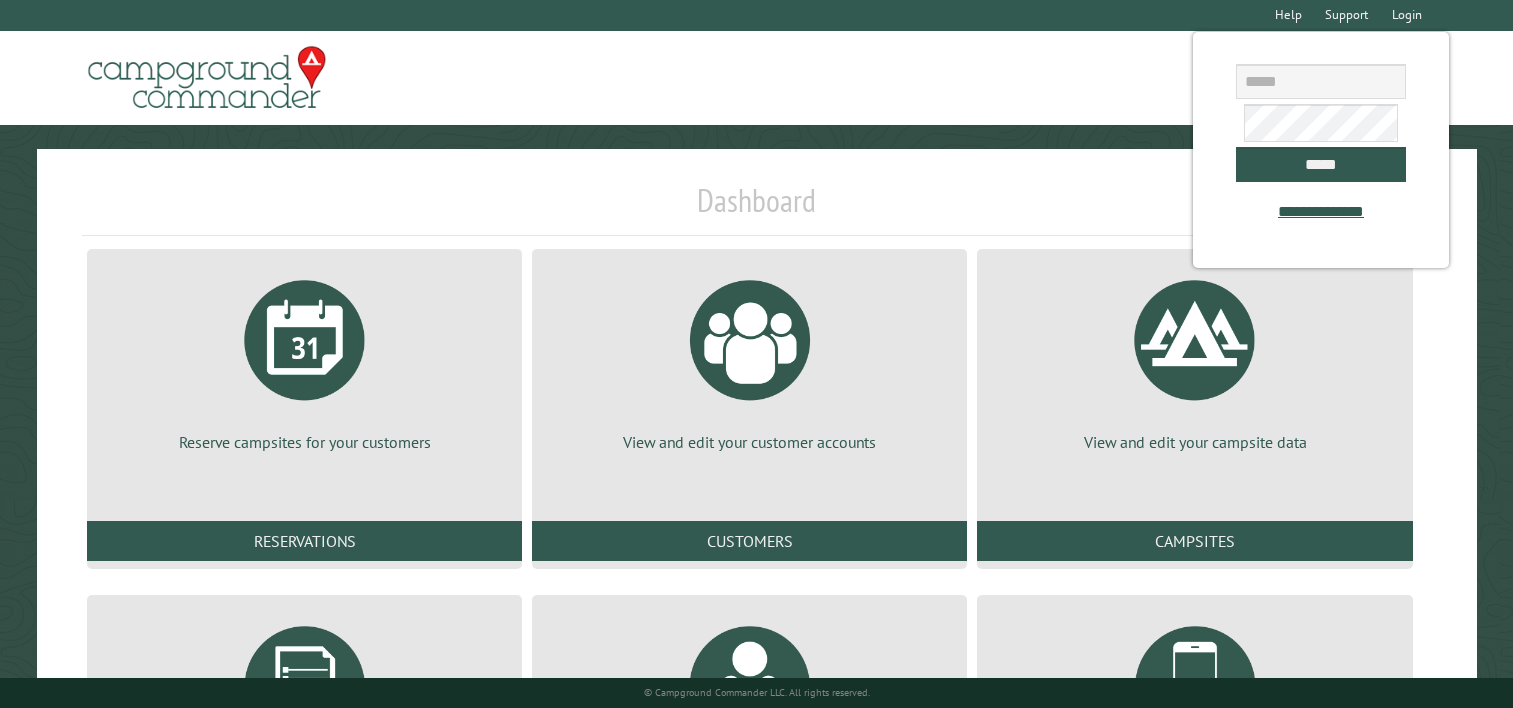 scroll, scrollTop: 0, scrollLeft: 0, axis: both 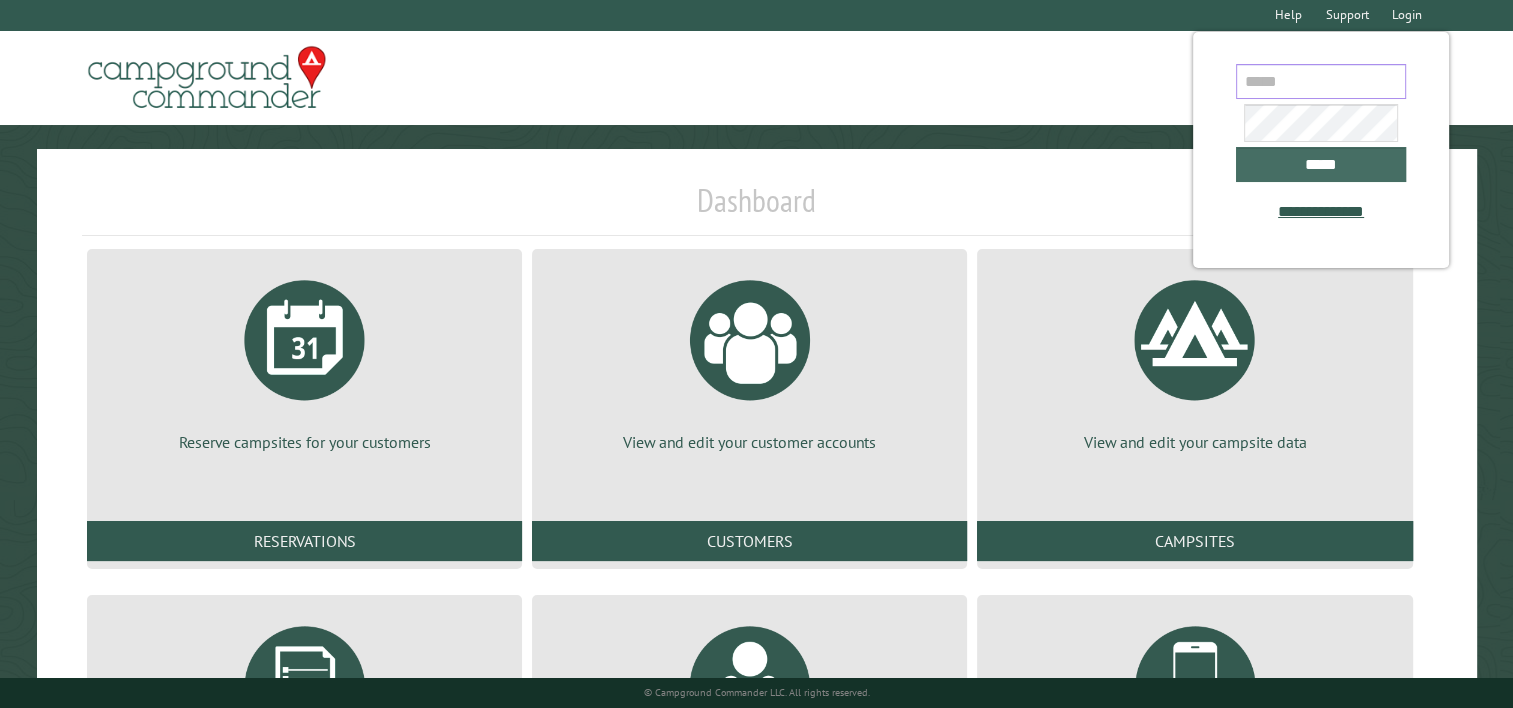 type on "**********" 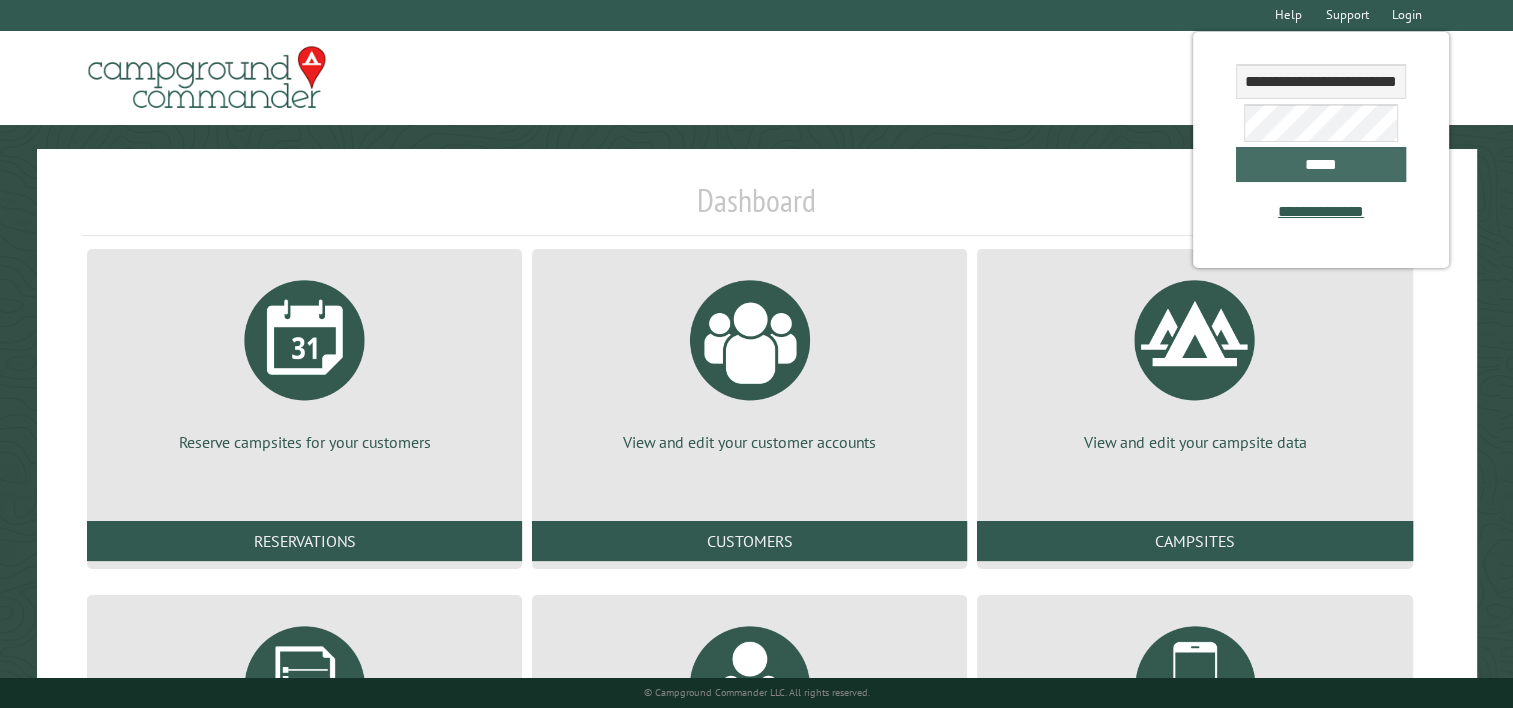 click on "*****" at bounding box center [1321, 164] 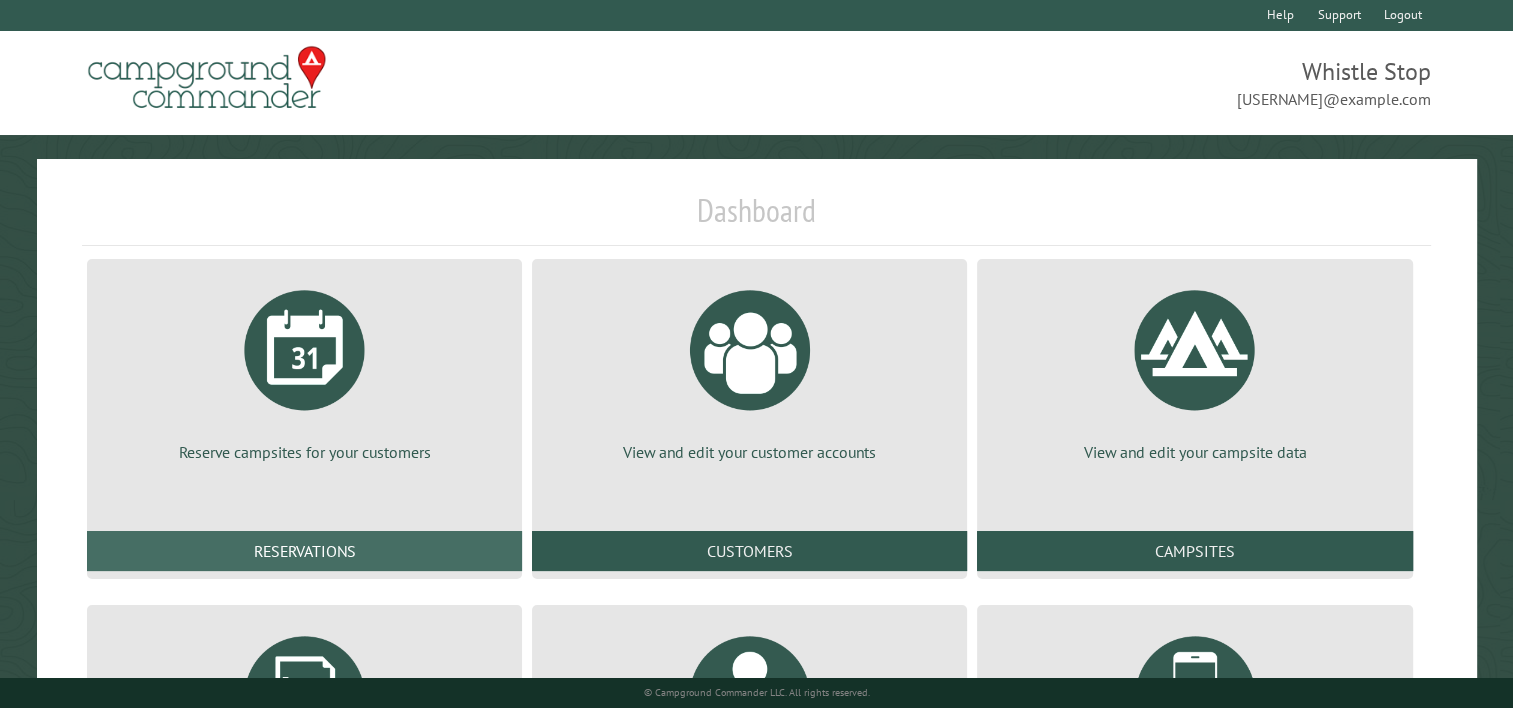 click on "Reservations" at bounding box center (304, 551) 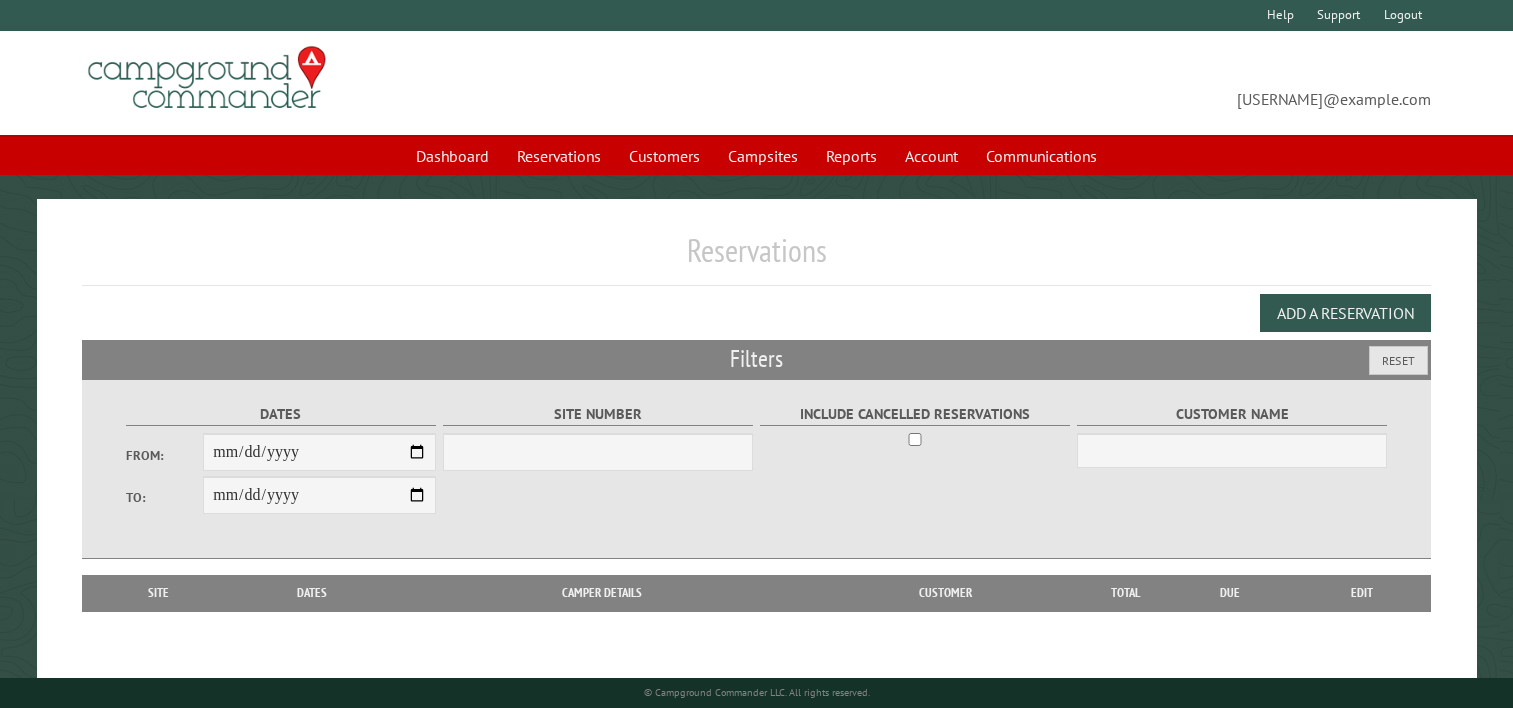 scroll, scrollTop: 0, scrollLeft: 0, axis: both 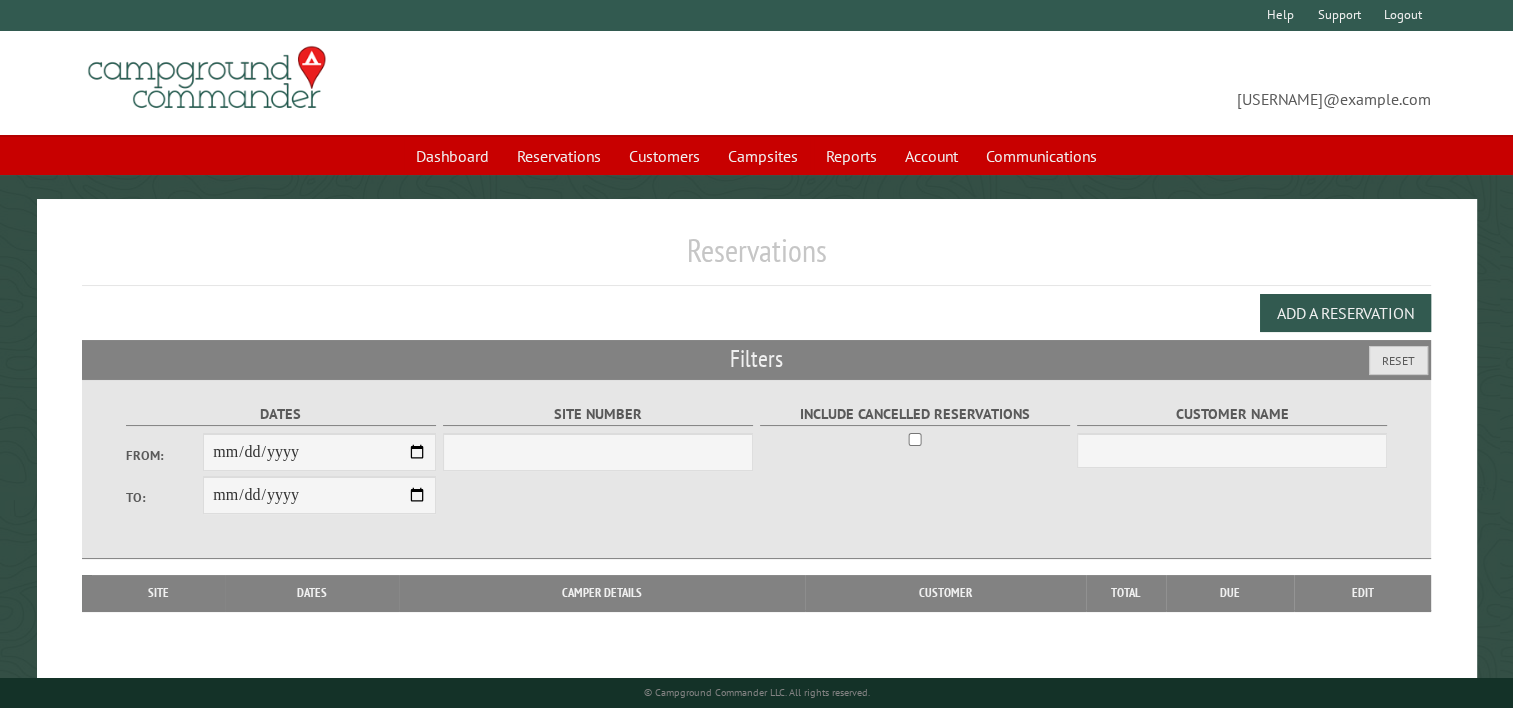 select on "***" 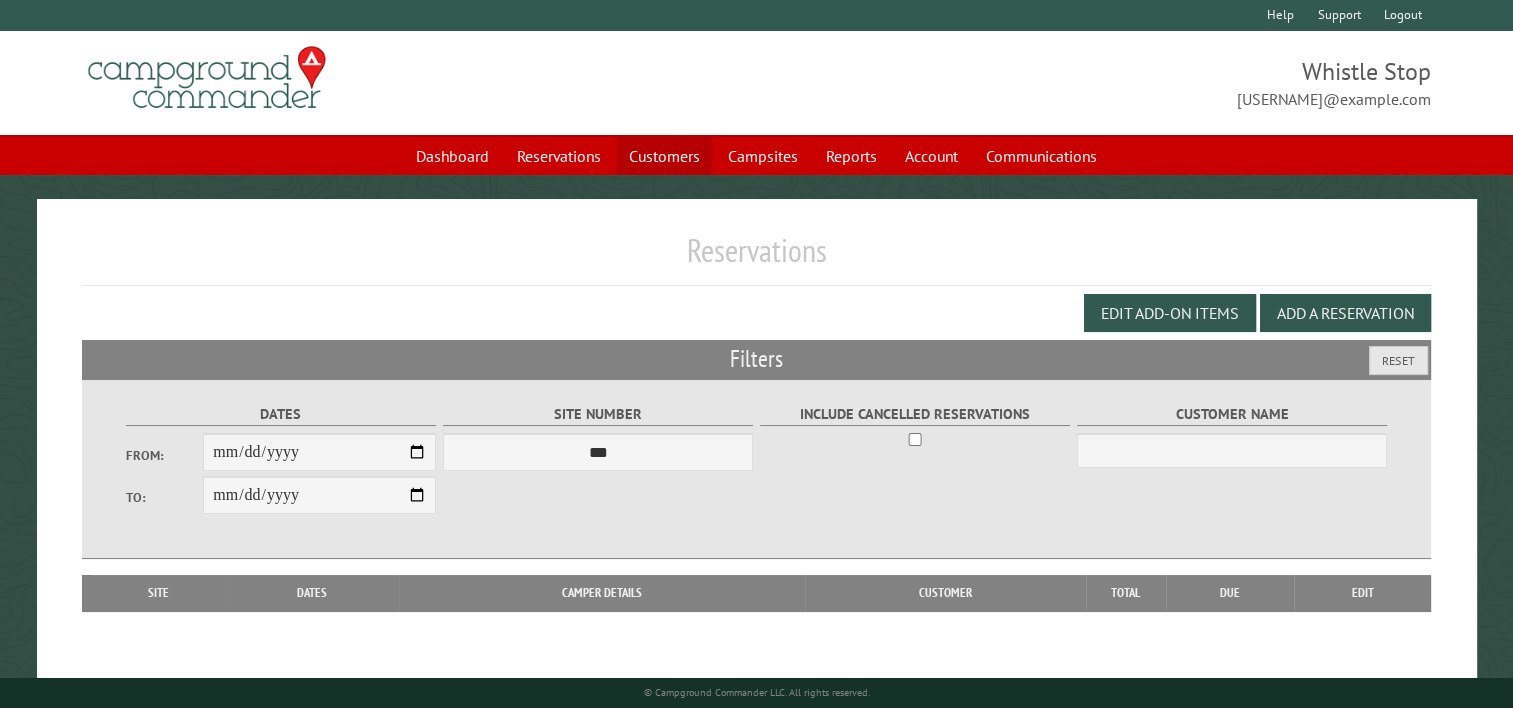 click on "Customers" at bounding box center (664, 156) 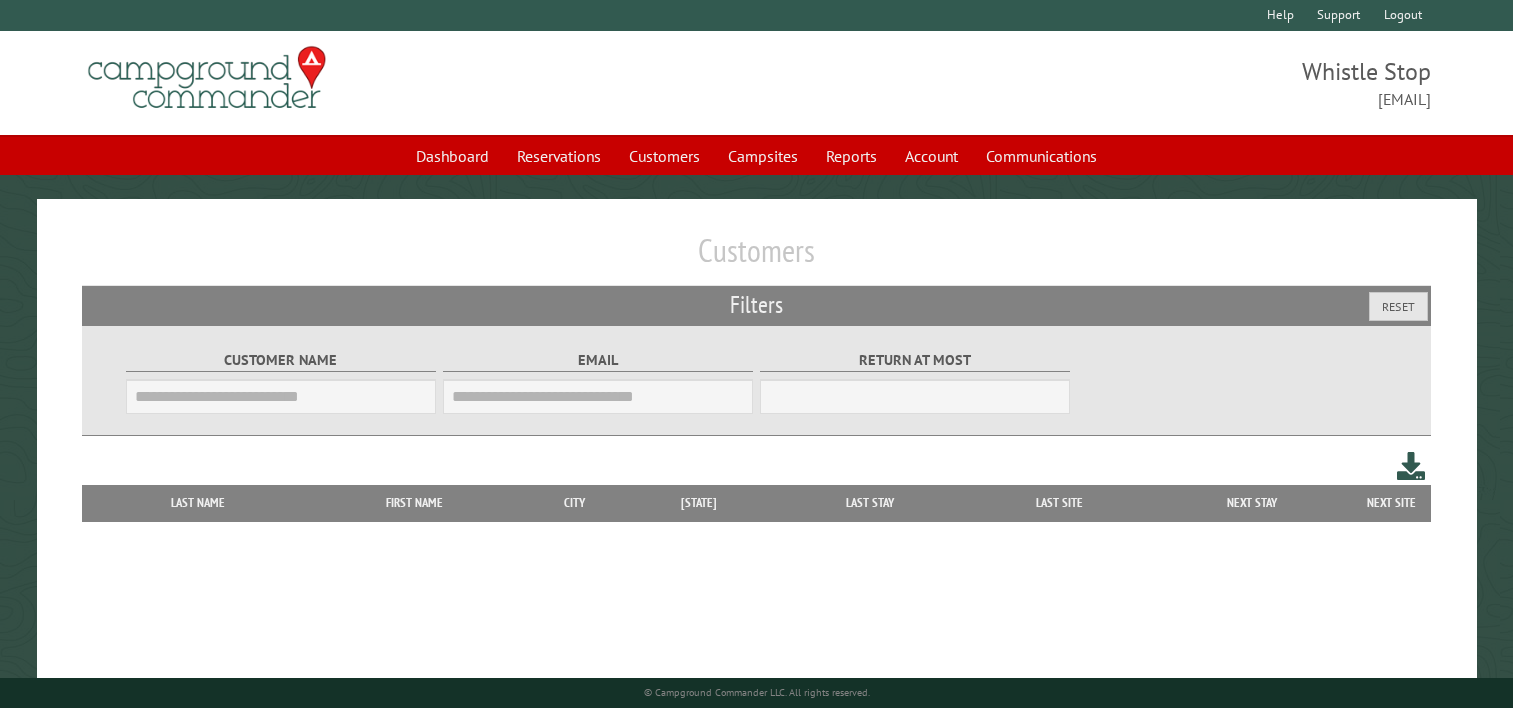 scroll, scrollTop: 0, scrollLeft: 0, axis: both 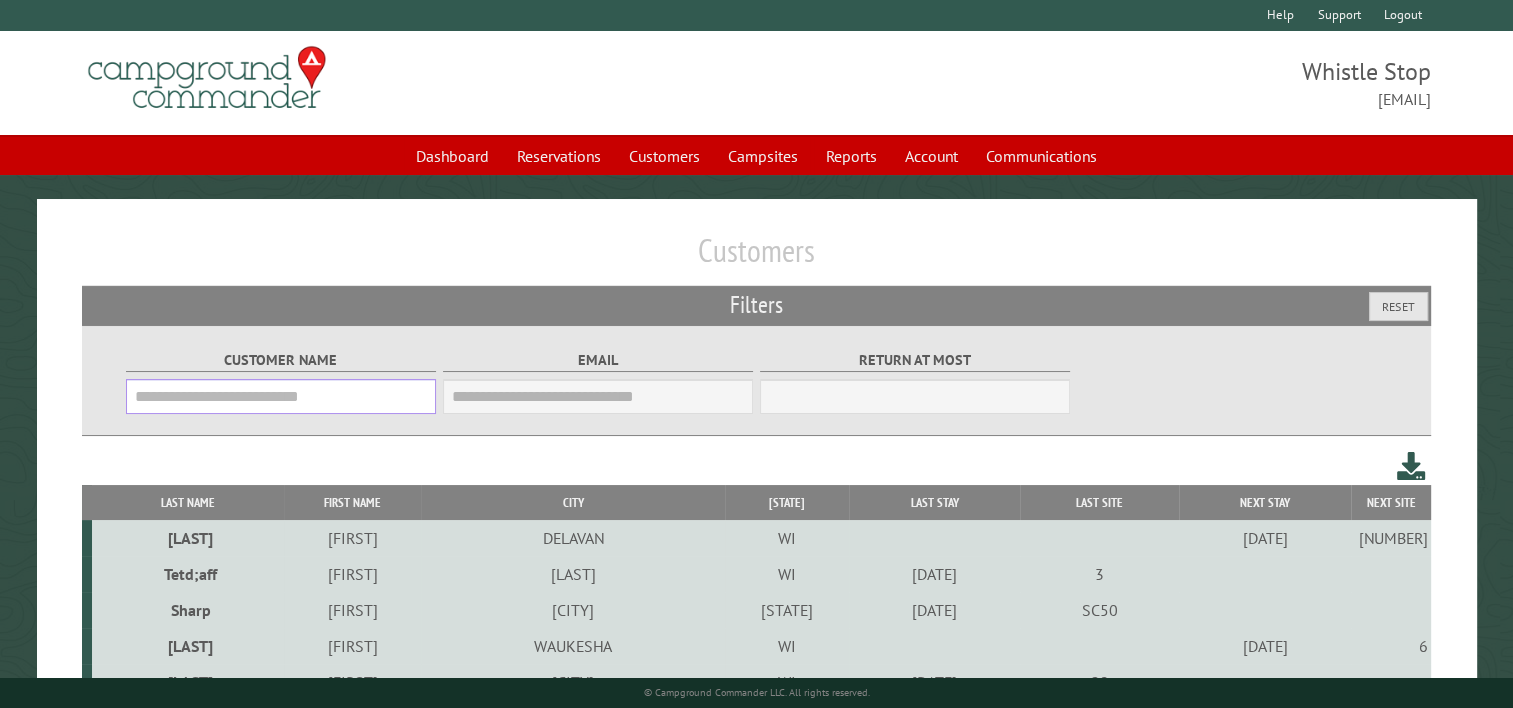 paste on "*******" 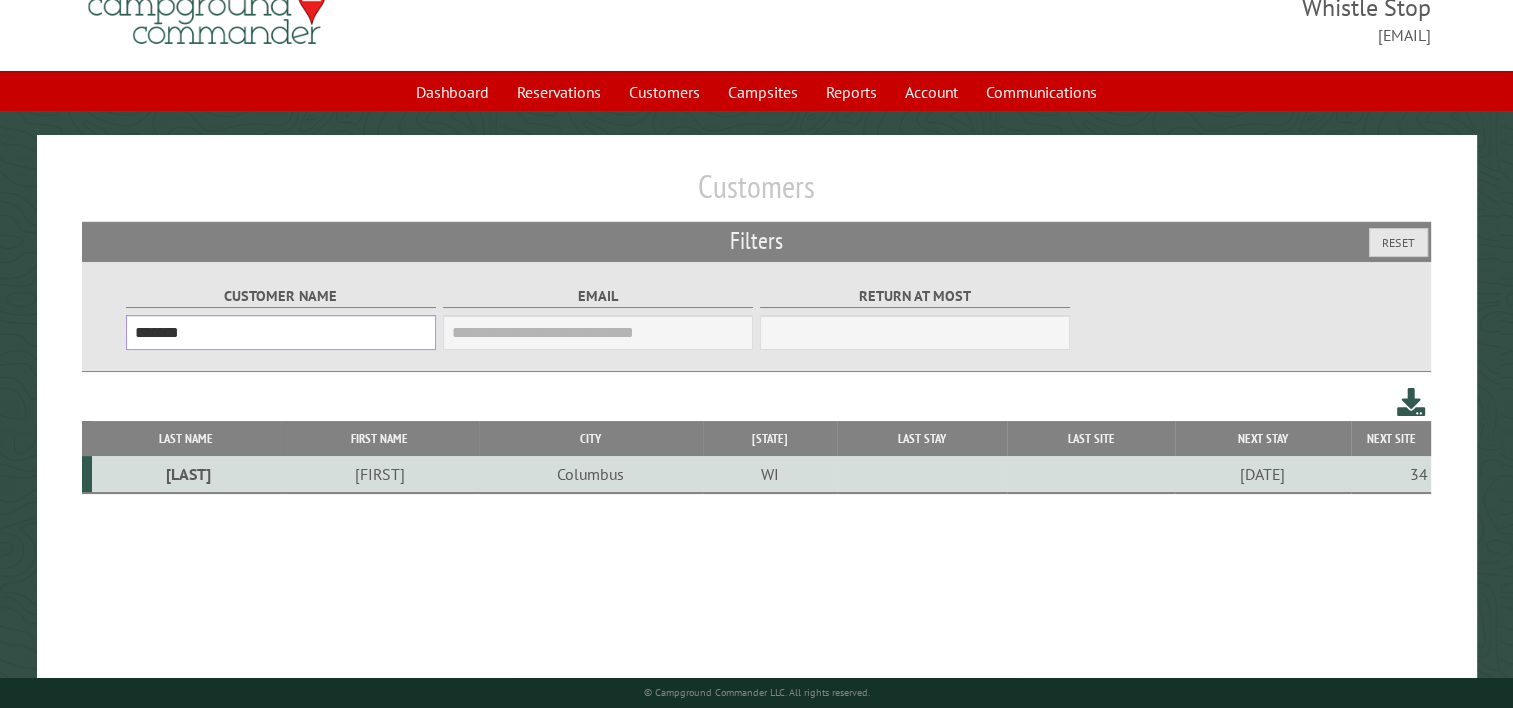 scroll, scrollTop: 104, scrollLeft: 0, axis: vertical 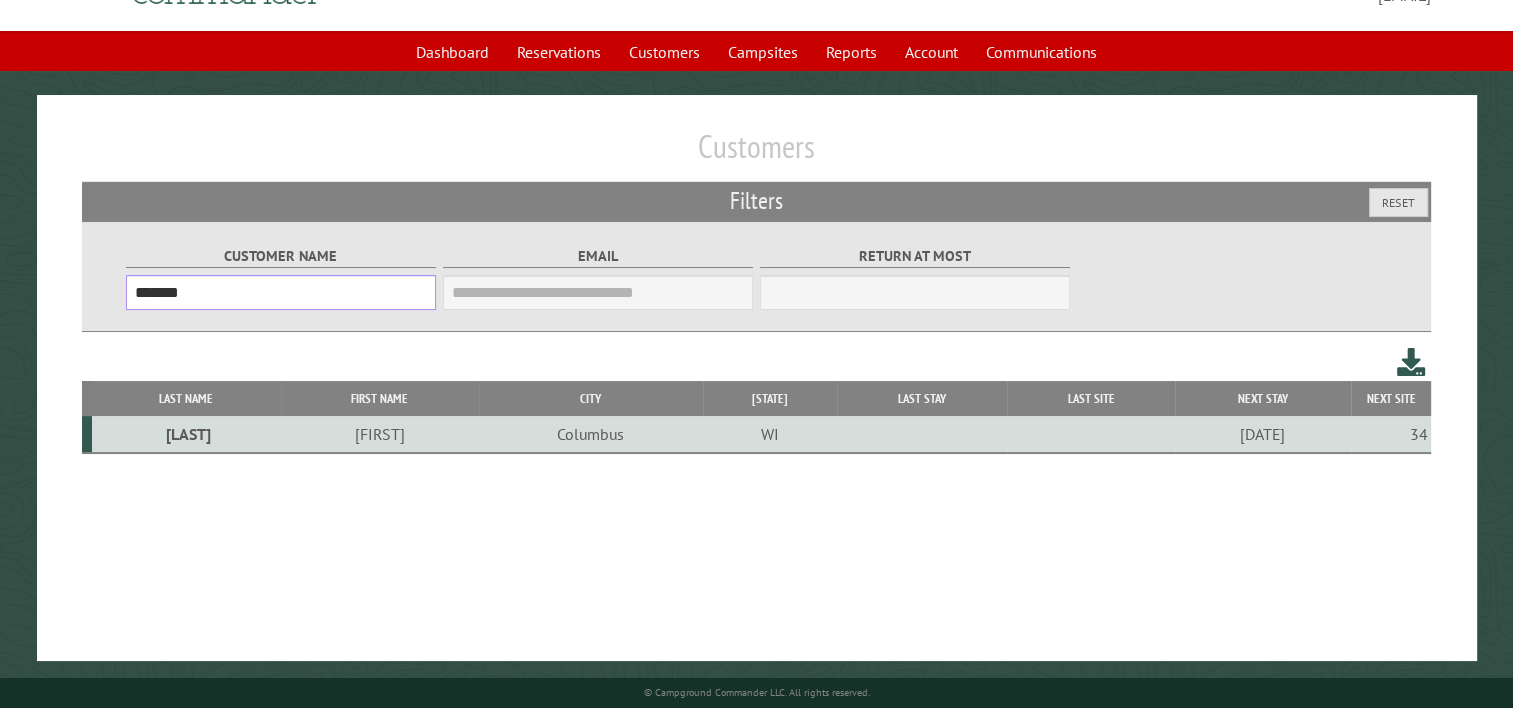 type on "*******" 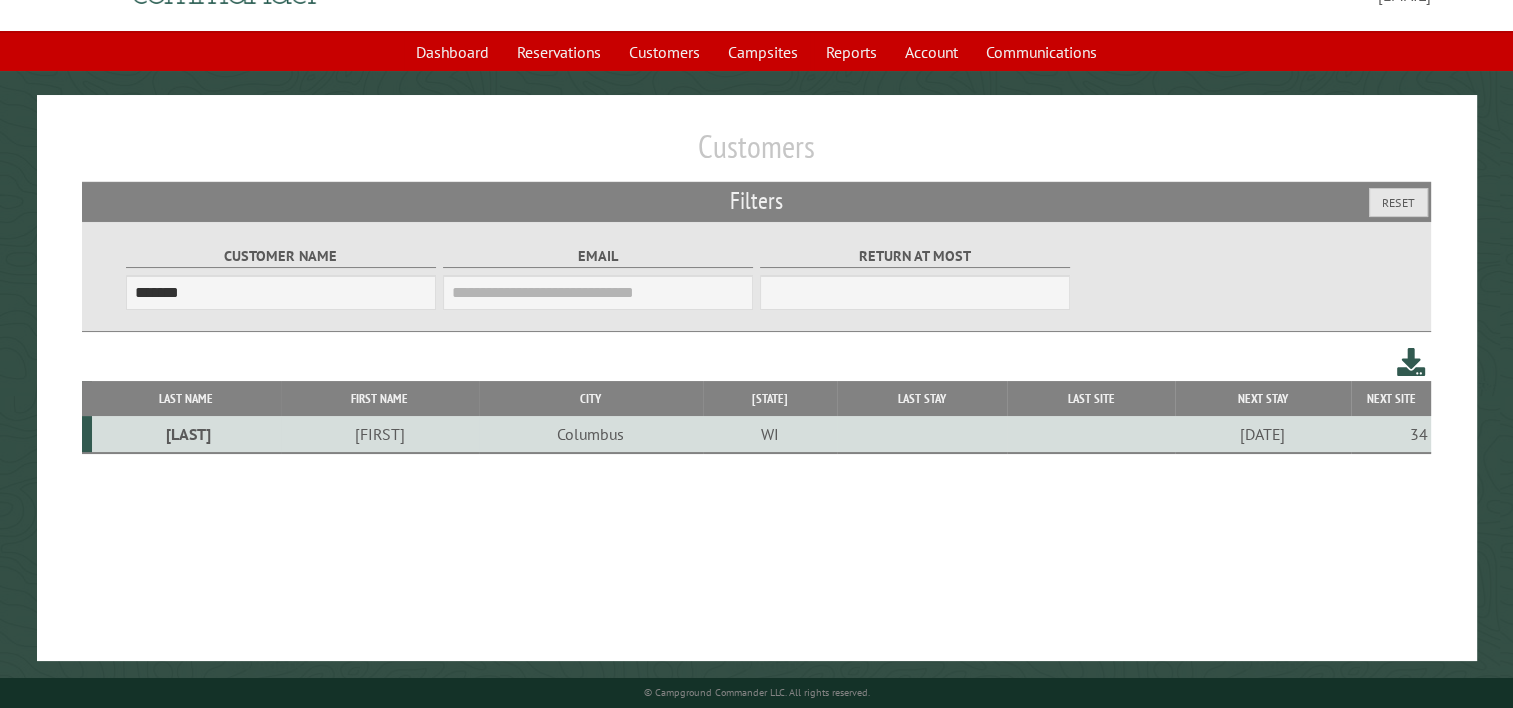 click on "Tyler" at bounding box center [380, 434] 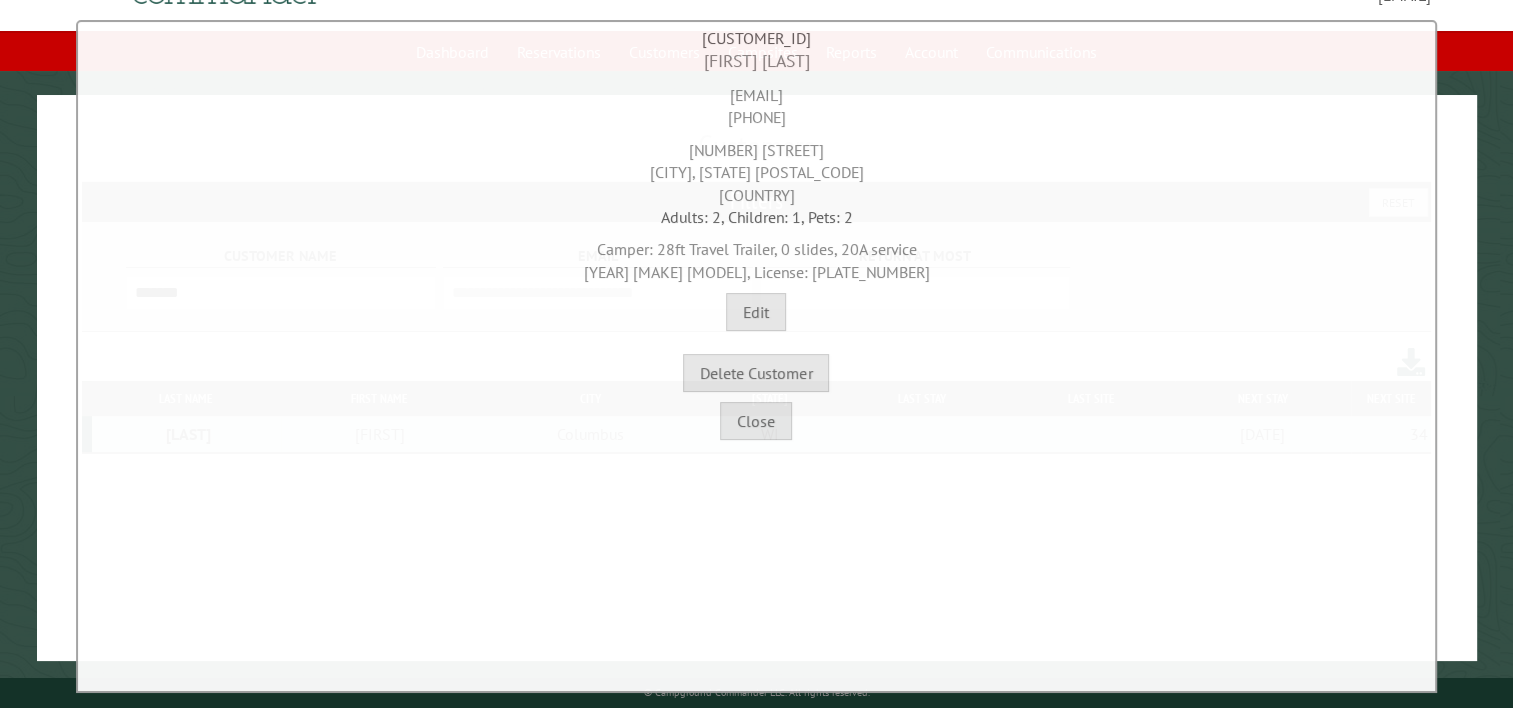 drag, startPoint x: 688, startPoint y: 147, endPoint x: 847, endPoint y: 183, distance: 163.02454 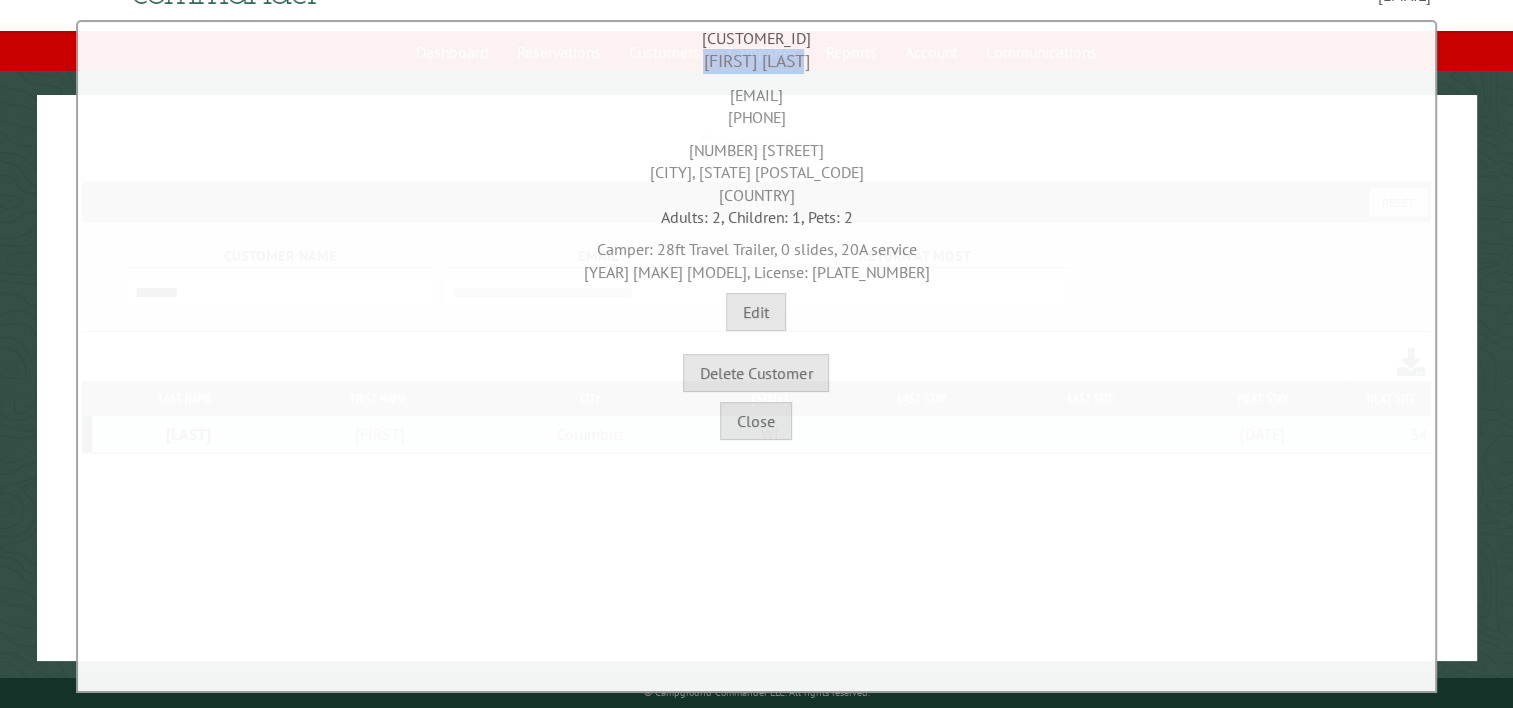 drag, startPoint x: 711, startPoint y: 61, endPoint x: 808, endPoint y: 62, distance: 97.00516 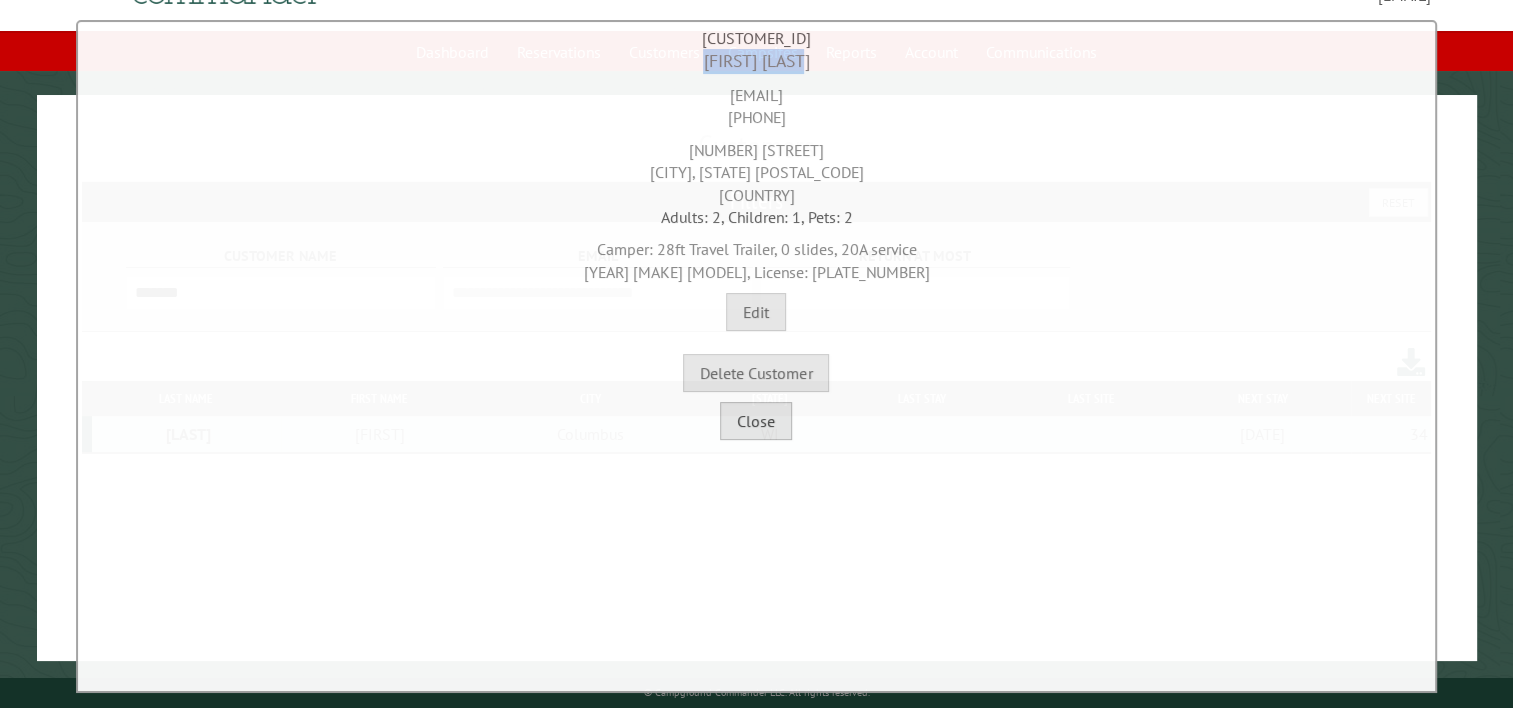 click on "Close" at bounding box center (756, 421) 